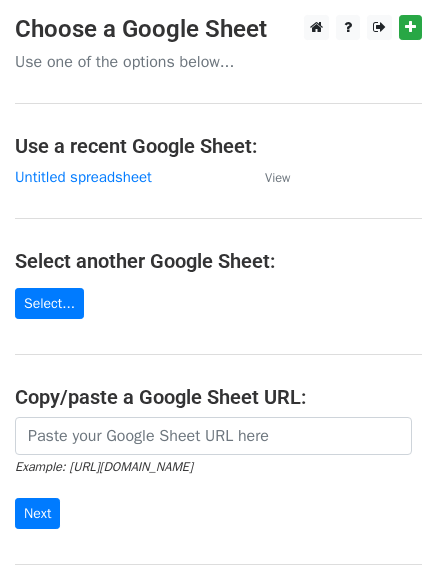 scroll, scrollTop: 0, scrollLeft: 0, axis: both 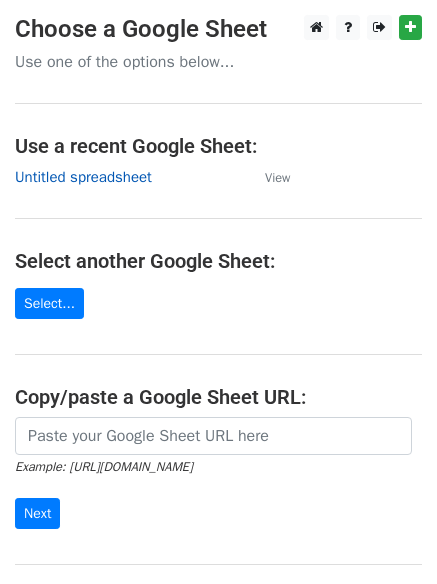 click on "Untitled spreadsheet" at bounding box center [83, 177] 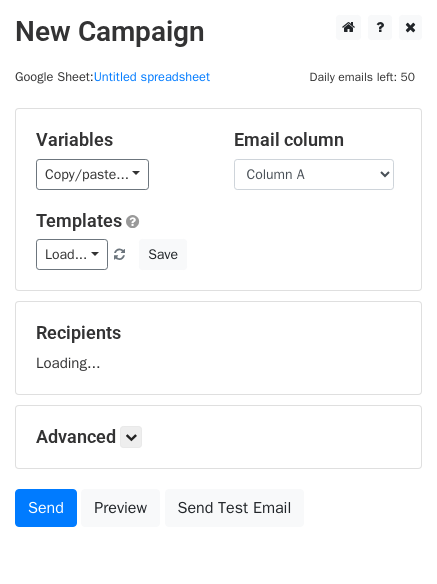 scroll, scrollTop: 0, scrollLeft: 0, axis: both 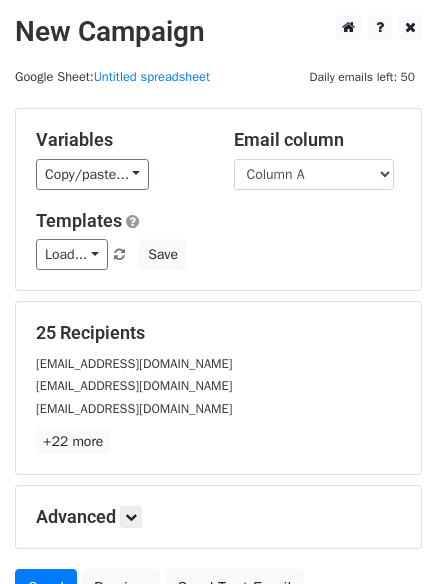 click on "Templates" at bounding box center (218, 221) 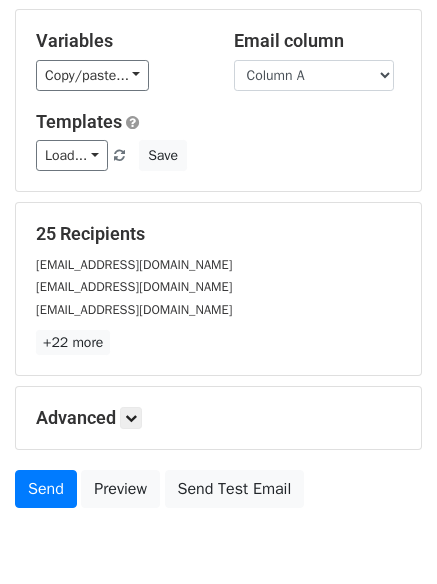 scroll, scrollTop: 193, scrollLeft: 0, axis: vertical 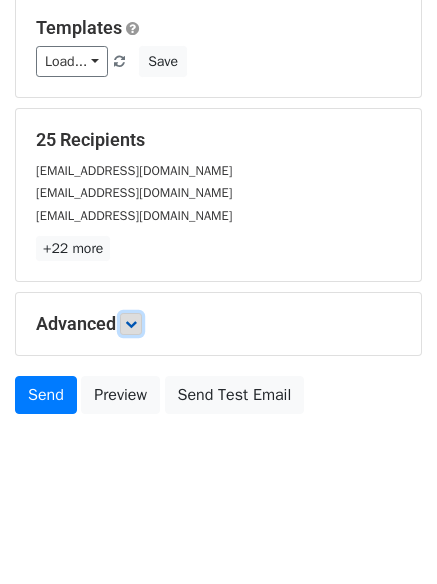 click at bounding box center (131, 324) 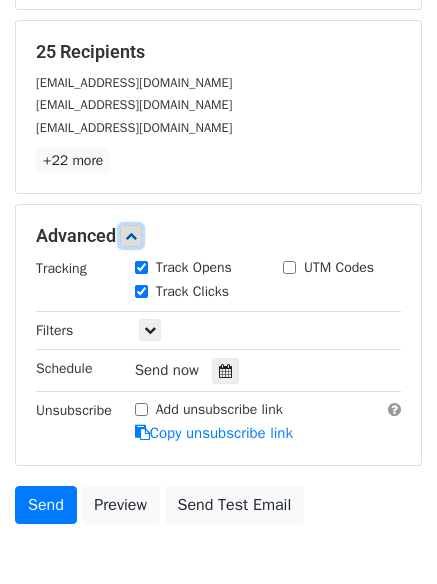 scroll, scrollTop: 389, scrollLeft: 0, axis: vertical 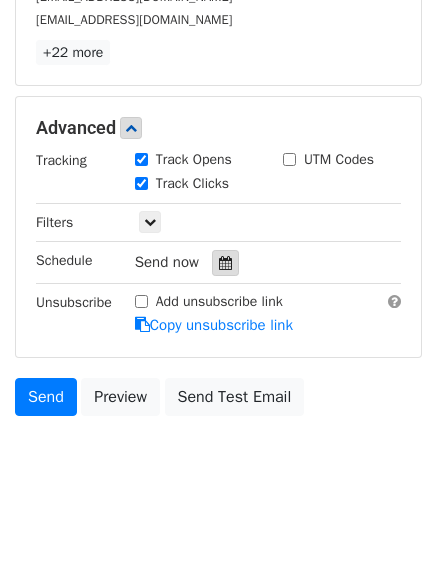 click at bounding box center [225, 263] 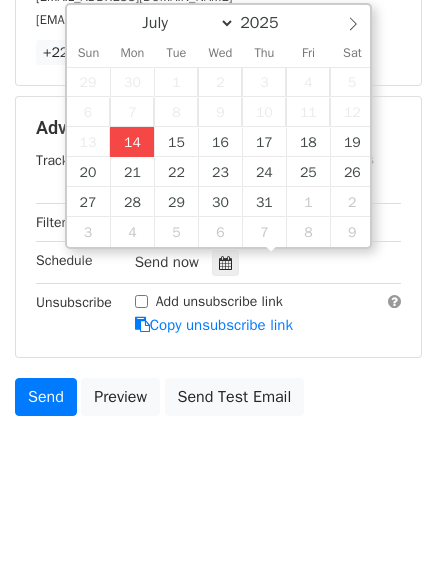 type on "2025-07-14 12:00" 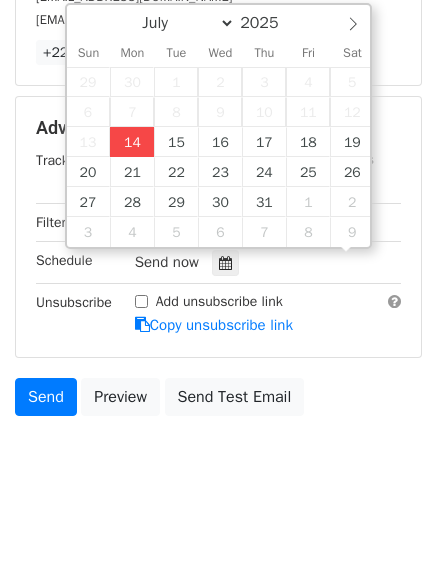 scroll, scrollTop: 1, scrollLeft: 0, axis: vertical 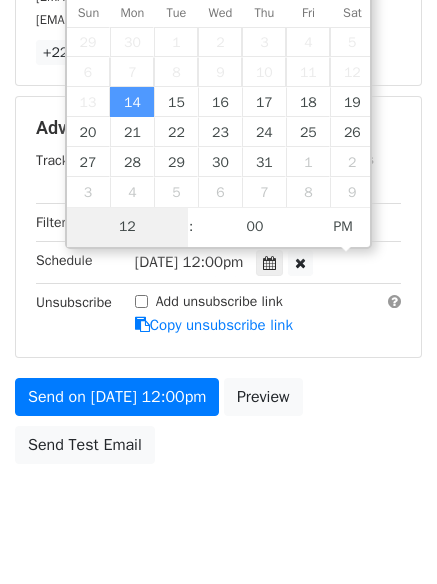 type on "4" 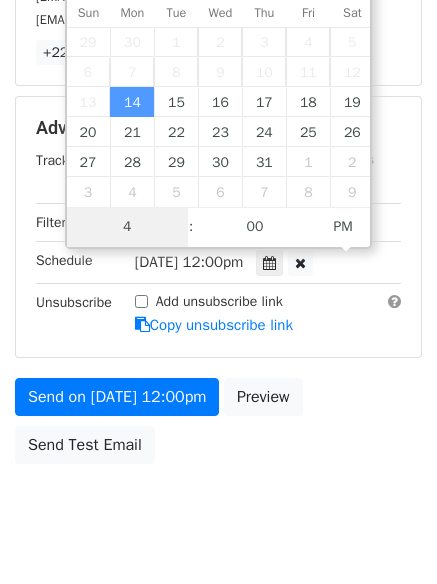 scroll, scrollTop: 357, scrollLeft: 0, axis: vertical 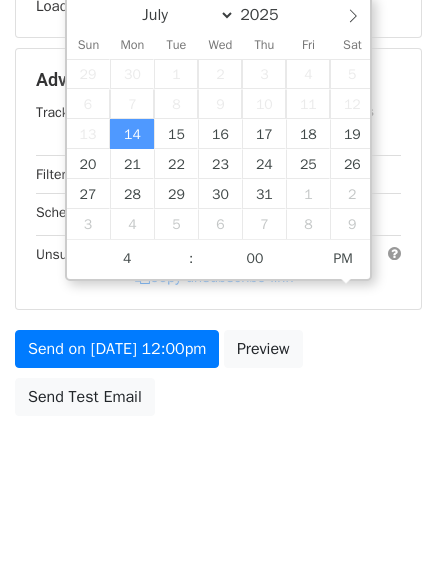 type on "2025-07-14 16:00" 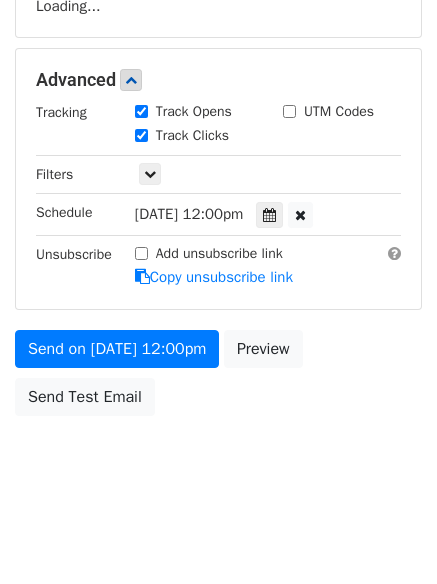 click on "New Campaign
Daily emails left: 50
Google Sheet:
Untitled spreadsheet
Variables
Copy/paste...
{{Column A}}
{{Column B}}
{{Column C}}
Email column
Column A
Column B
Column C
Templates
Load...
No templates saved
Save
Recipients Loading...
Advanced
Tracking
Track Opens
UTM Codes
Track Clicks
Filters
Only include spreadsheet rows that match the following filters:
Schedule
Mon, Jul 14, 12:00pm
2025-07-14 16:00
Unsubscribe
Add unsubscribe link
Copy unsubscribe link
Send on Jul 14 at 12:00pm
Preview
Send Test Email
July August September October November December 2025
Sun Mon Tue Wed Thu Fri Sat
29" at bounding box center (218, 82) 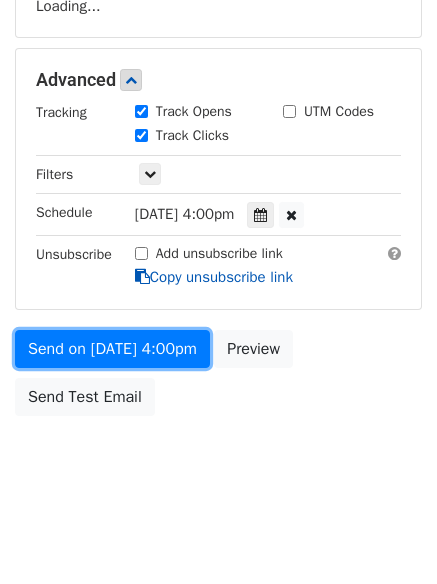 click on "Variables
Copy/paste...
{{Column A}}
{{Column B}}
{{Column C}}
Email column
Column A
Column B
Column C
Templates
Load...
No templates saved
Save
Recipients Loading...
Advanced
Tracking
Track Opens
UTM Codes
Track Clicks
Filters
Only include spreadsheet rows that match the following filters:
Schedule
Mon, Jul 14, 4:00pm
2025-07-14 16:00
Unsubscribe
Add unsubscribe link
Copy unsubscribe link
Send on Jul 14 at 4:00pm
Preview
Send Test Email" at bounding box center [218, 88] 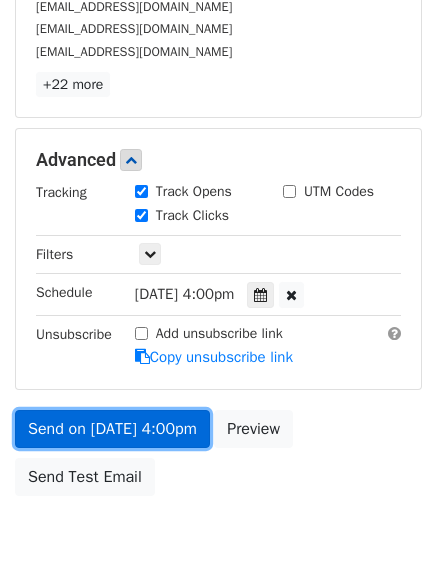 click on "Send on Jul 14 at 4:00pm" at bounding box center [112, 429] 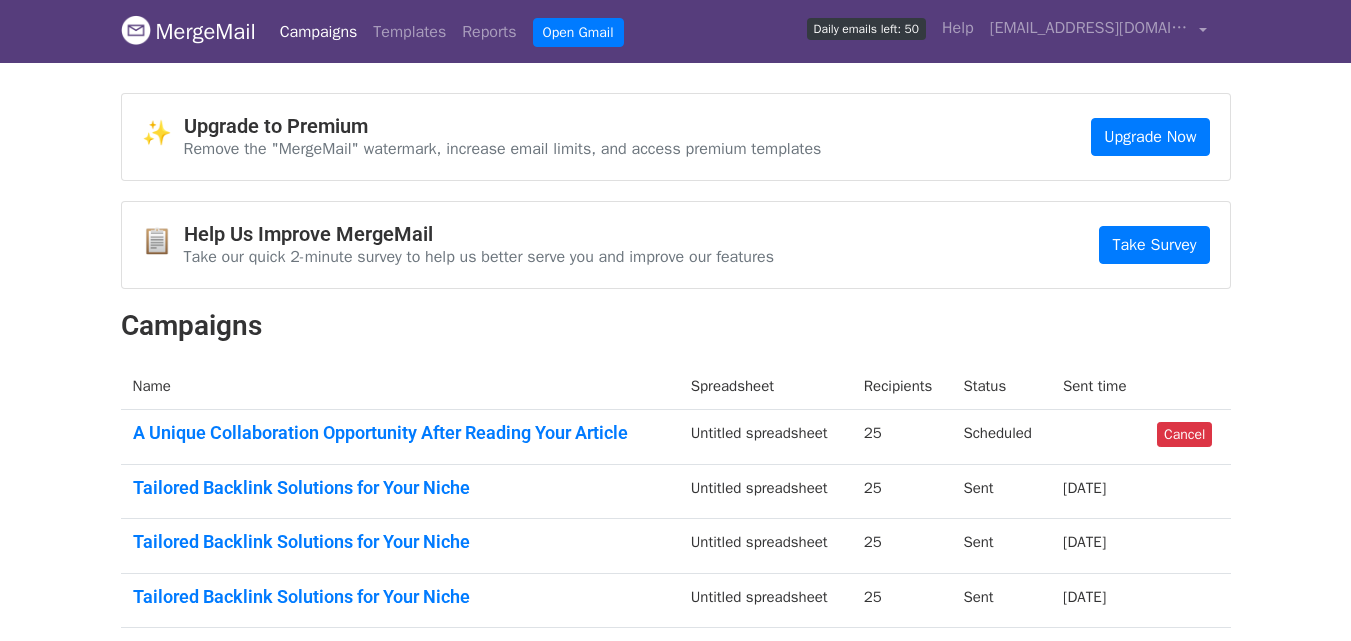 scroll, scrollTop: 100, scrollLeft: 0, axis: vertical 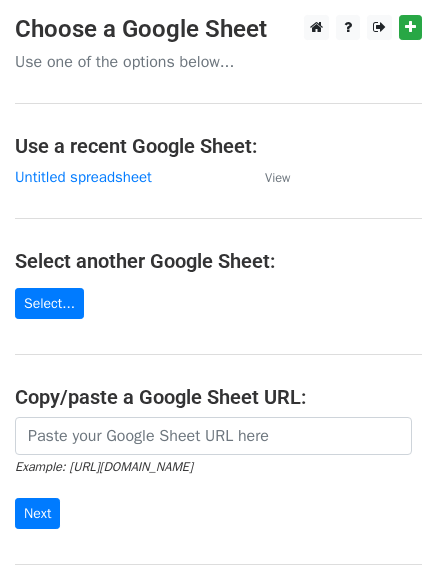 click on "Untitled spreadsheet" at bounding box center [83, 177] 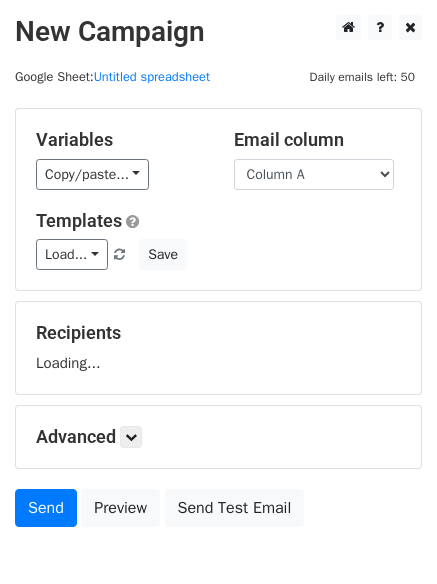 scroll, scrollTop: 0, scrollLeft: 0, axis: both 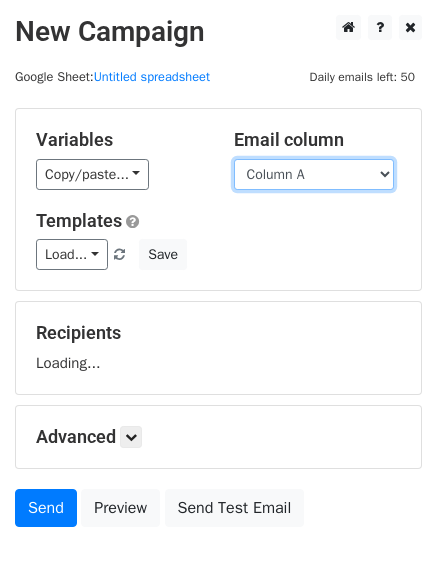 drag, startPoint x: 0, startPoint y: 0, endPoint x: 319, endPoint y: 177, distance: 364.81503 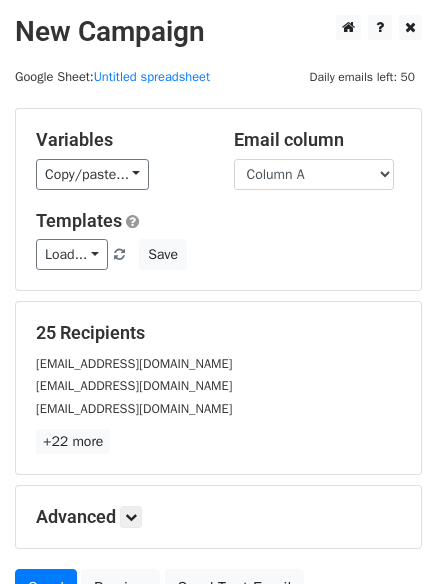 click on "Templates
Load...
No templates saved
Save" at bounding box center [218, 240] 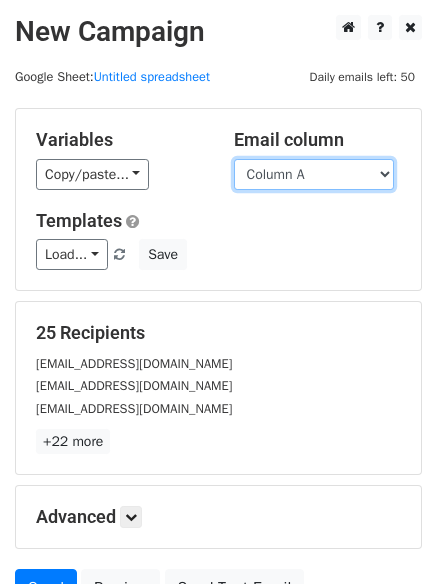 click on "Column A
Column B
Column C" at bounding box center [314, 174] 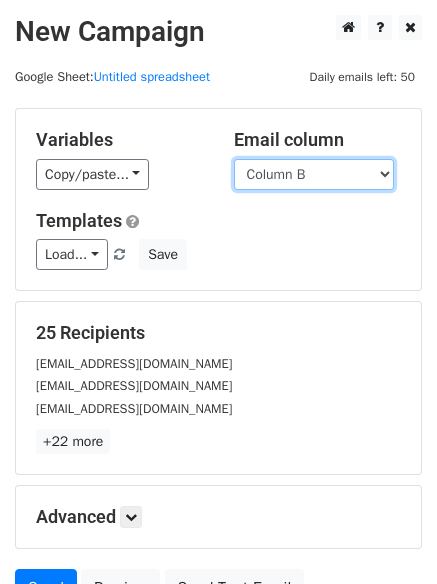 click on "Column A
Column B
Column C" at bounding box center (314, 174) 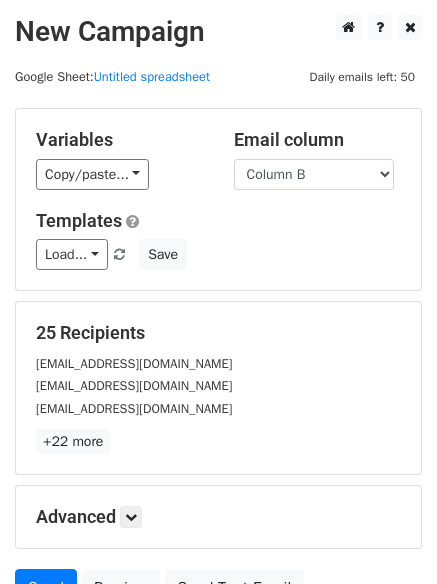 click on "Templates" at bounding box center [218, 221] 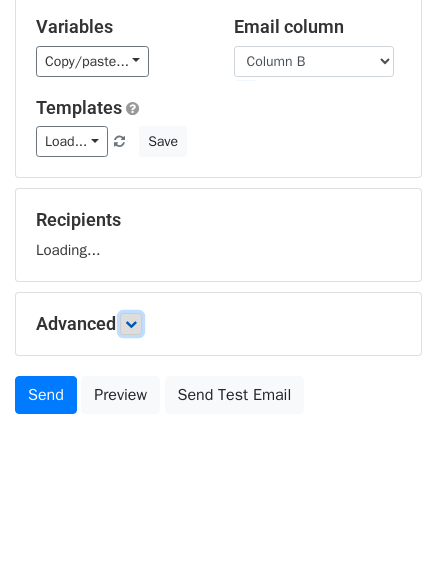 click at bounding box center (131, 324) 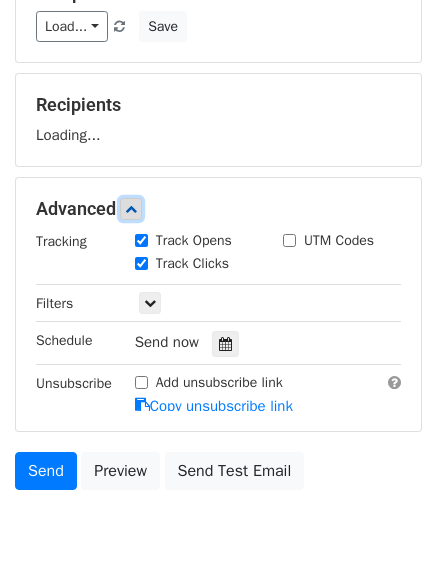 scroll, scrollTop: 279, scrollLeft: 0, axis: vertical 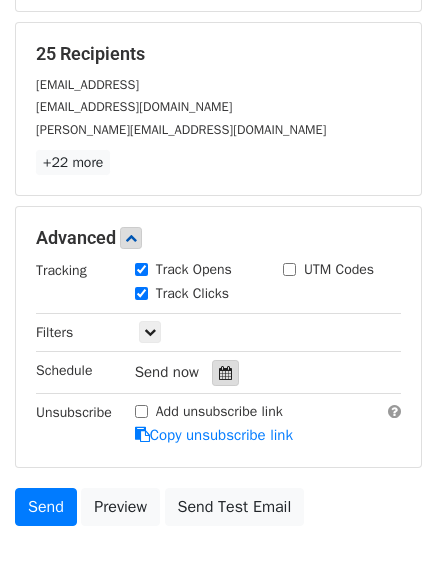 click at bounding box center (225, 373) 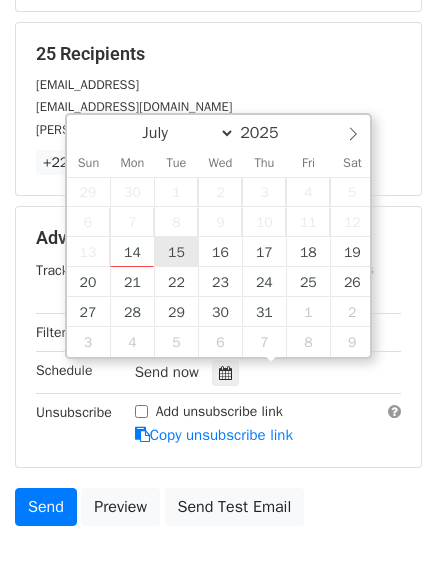 type on "2025-07-15 12:00" 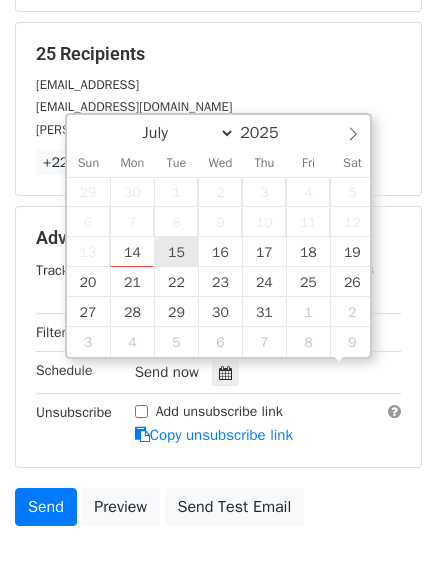 scroll, scrollTop: 1, scrollLeft: 0, axis: vertical 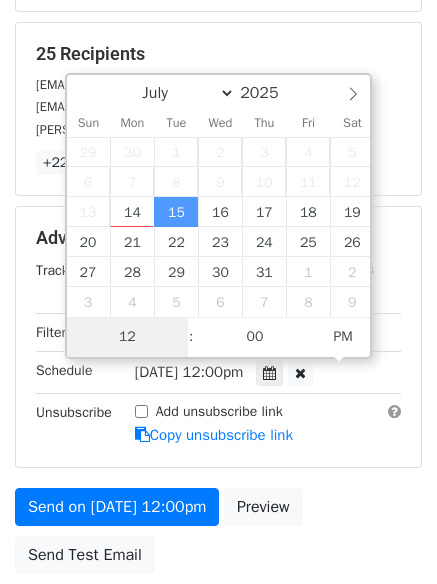 type on "5" 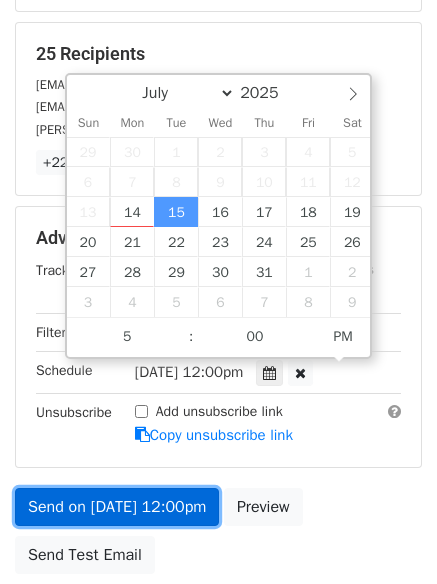 type on "2025-07-15 17:00" 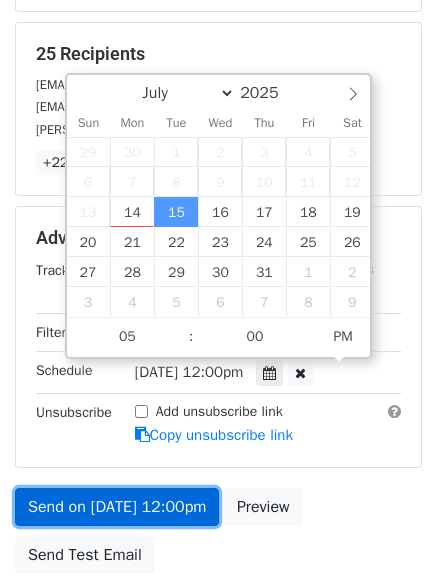 click on "Send on Jul 15 at 12:00pm" at bounding box center (117, 507) 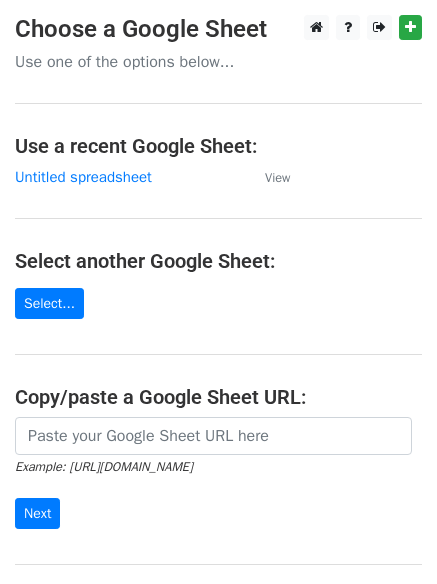 scroll, scrollTop: 0, scrollLeft: 0, axis: both 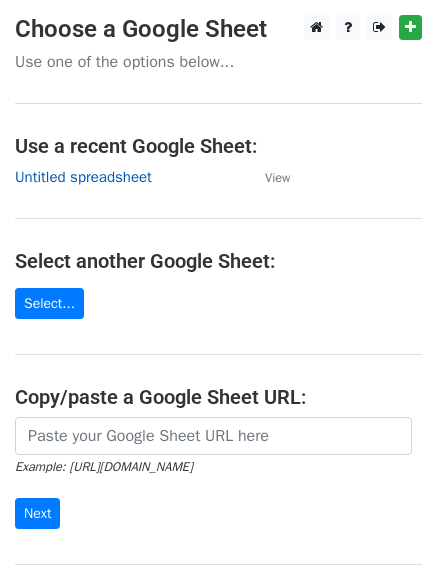 click on "Untitled spreadsheet" at bounding box center (83, 177) 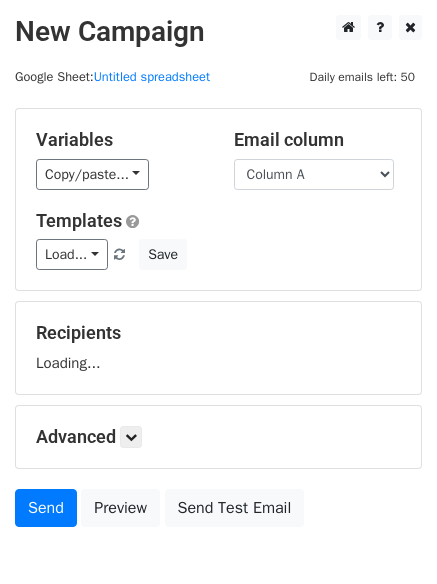 scroll, scrollTop: 0, scrollLeft: 0, axis: both 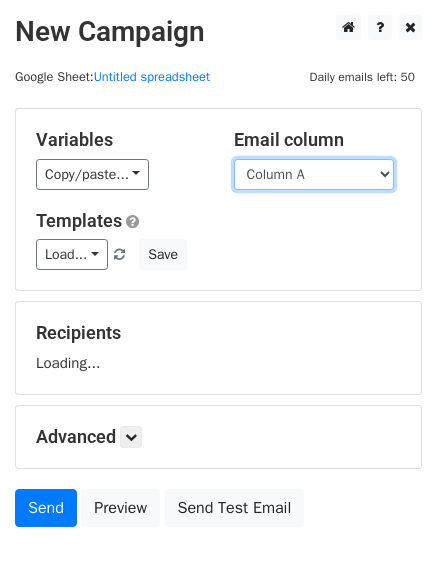 click on "Column A
Column B
Column C" at bounding box center [314, 174] 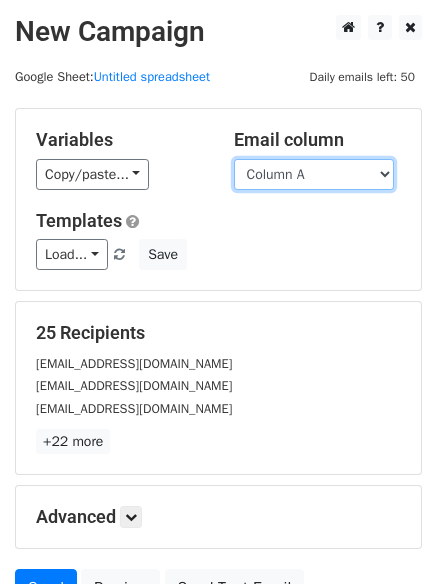 click on "Column A
Column B
Column C" at bounding box center (314, 174) 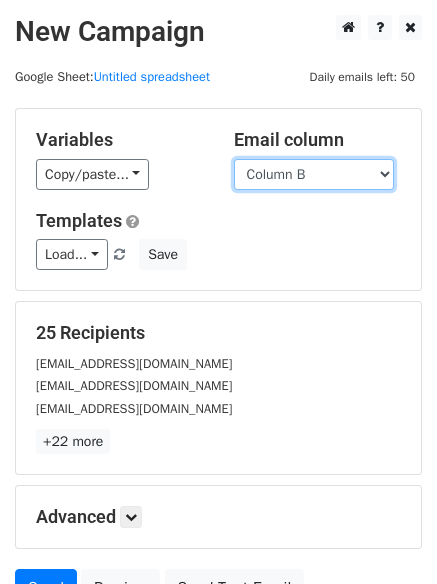 click on "Column A
Column B
Column C" at bounding box center [314, 174] 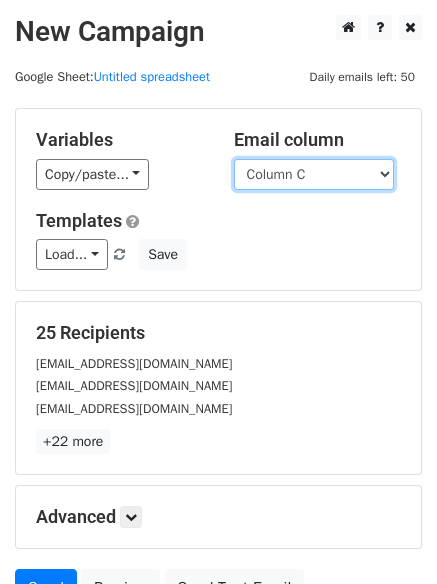 click on "Column A
Column B
Column C" at bounding box center (314, 174) 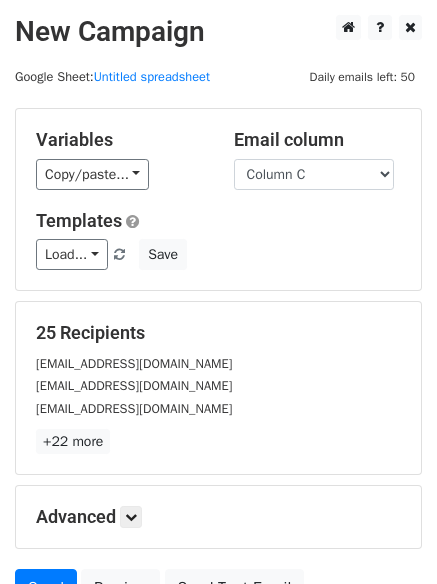 click on "Load...
No templates saved
Save" at bounding box center (218, 254) 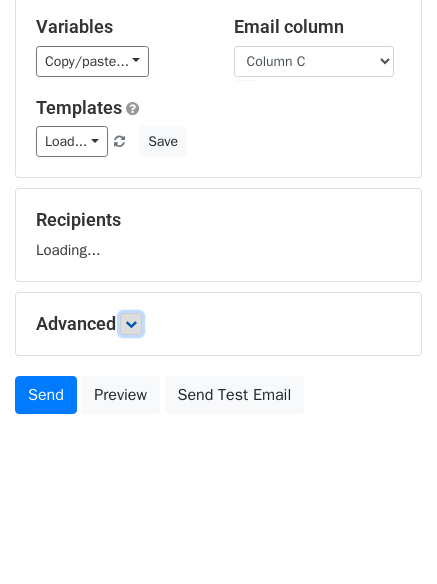 click at bounding box center [131, 324] 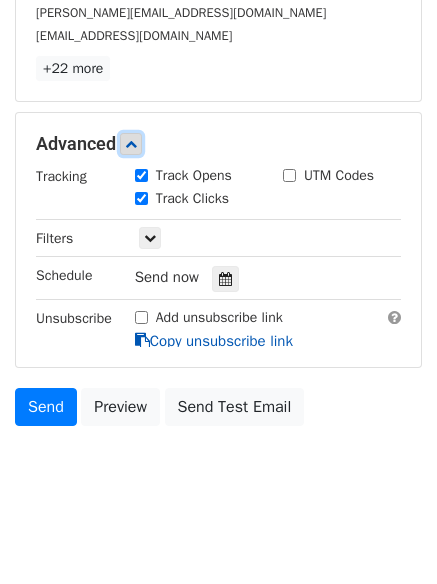 scroll, scrollTop: 374, scrollLeft: 0, axis: vertical 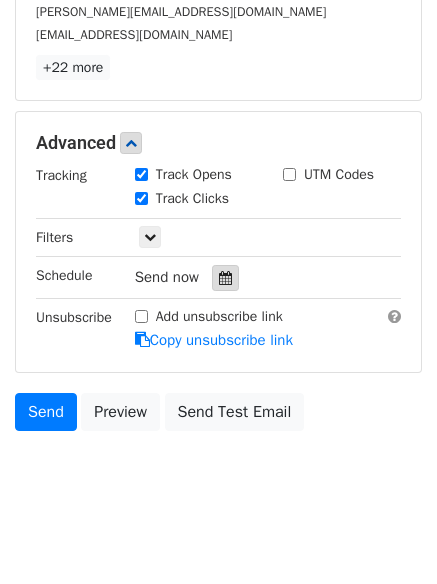 click at bounding box center [225, 278] 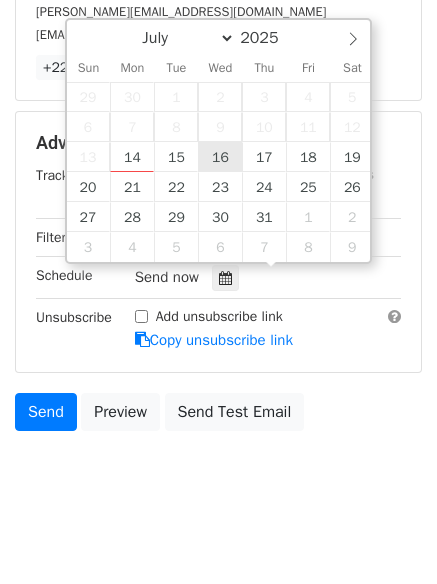 type on "2025-07-16 12:00" 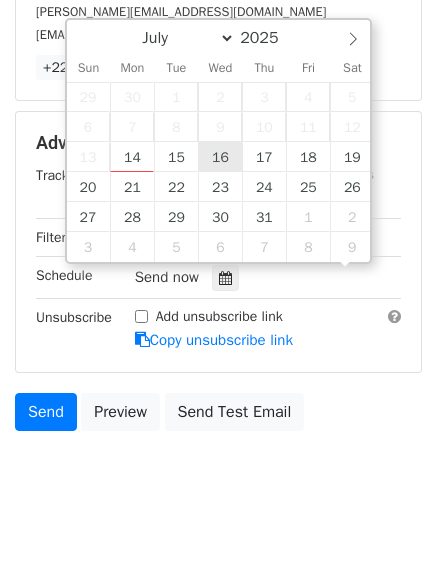 scroll, scrollTop: 1, scrollLeft: 0, axis: vertical 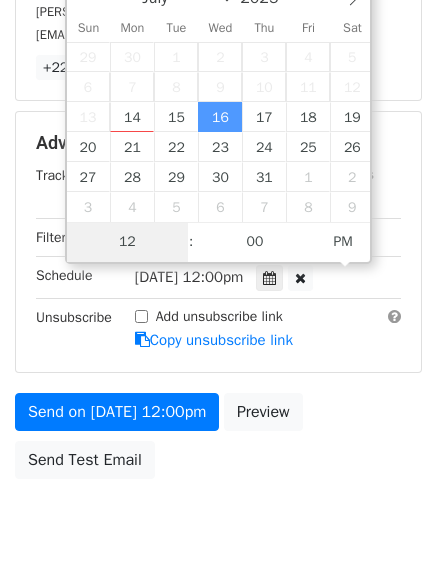 type on "6" 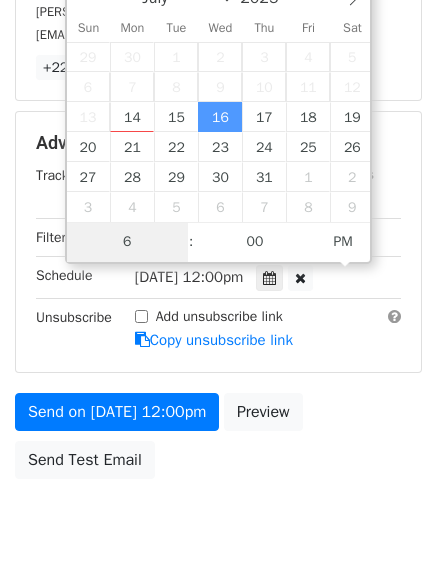 scroll, scrollTop: 357, scrollLeft: 0, axis: vertical 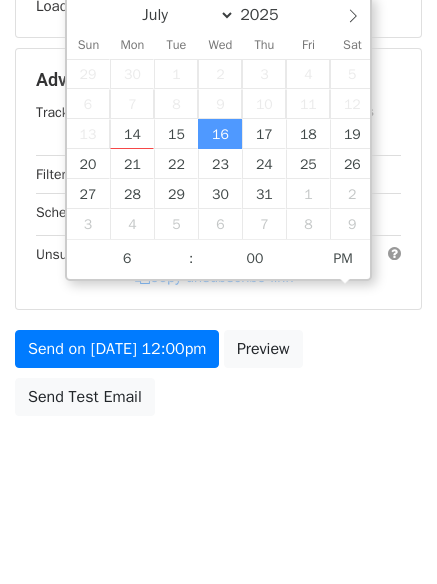 type on "2025-07-16 18:00" 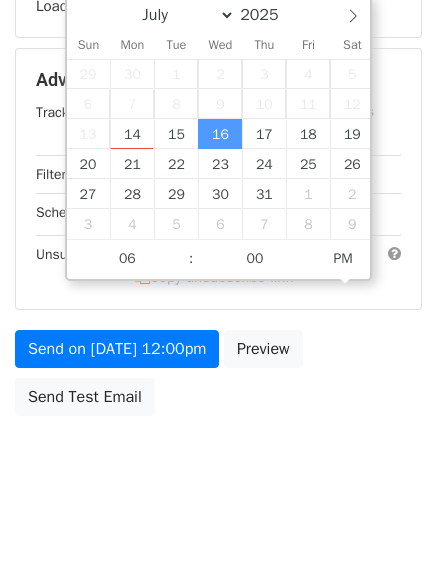 click on "New Campaign
Daily emails left: 50
Google Sheet:
Untitled spreadsheet
Variables
Copy/paste...
{{Column A}}
{{Column B}}
{{Column C}}
Email column
Column A
Column B
Column C
Templates
Load...
No templates saved
Save
Recipients Loading...
Advanced
Tracking
Track Opens
UTM Codes
Track Clicks
Filters
Only include spreadsheet rows that match the following filters:
Schedule
Wed, Jul 16, 12:00pm
2025-07-16 18:00
Unsubscribe
Add unsubscribe link
Copy unsubscribe link
Send on Jul 16 at 12:00pm
Preview
Send Test Email
July August September October November December 2025
Sun Mon Tue Wed Thu Fri Sat
29" at bounding box center (218, 82) 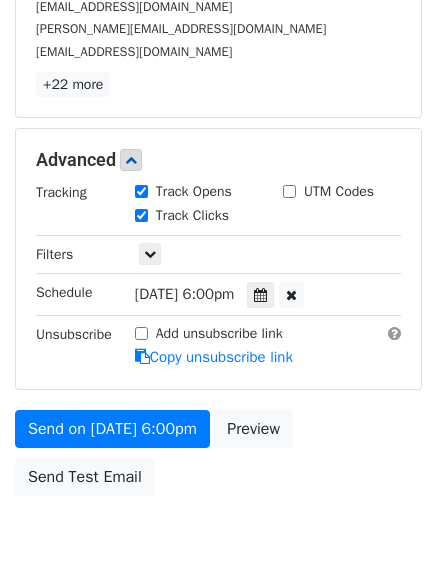 click on "Variables
Copy/paste...
{{Column A}}
{{Column B}}
{{Column C}}
Email column
Column A
Column B
Column C
Templates
Load...
No templates saved
Save
25 Recipients
info@hclinical.com
jim@mcelectricvehicles.com
suk@mcelectricvehicles.com
+22 more
25 Recipients
×
info@hclinical.com
jim@mcelectricvehicles.com
suk@mcelectricvehicles.com
enquiries@sensibrand.com
info@supremeecom.com
customersupport@supremeecom.com
go@optimize4success.com
info@camrol.com
info@sensibrands.ca
comercial@attatecnologia.com
sales@sensibrands.ca
info@sensibrand.com
sales@lewis-clark.com
tony@sensibrands.ca
info@mcelectricvehicles.com
hello@knowmeq.com
chapter@barnabasgroup.org
comercial@grupoeon.com.ar
keybondingco@gmail.com
career@verisage.us" at bounding box center [218, 128] 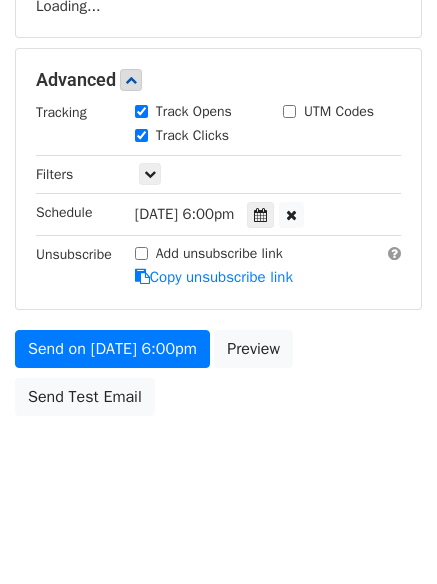 click on "Send on Jul 16 at 6:00pm
Preview
Send Test Email" at bounding box center [218, 378] 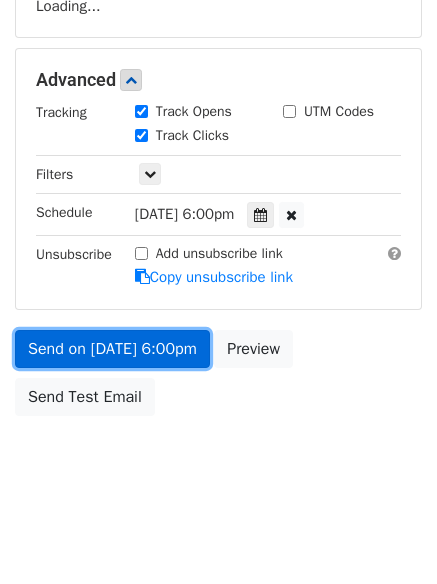 drag, startPoint x: 164, startPoint y: 357, endPoint x: 202, endPoint y: 469, distance: 118.270874 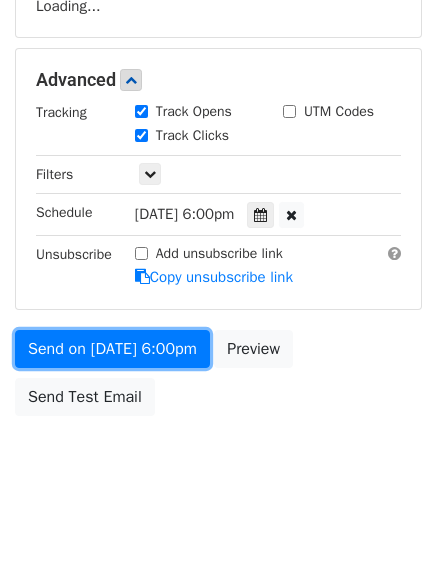 click on "Send on Jul 16 at 6:00pm" at bounding box center (112, 349) 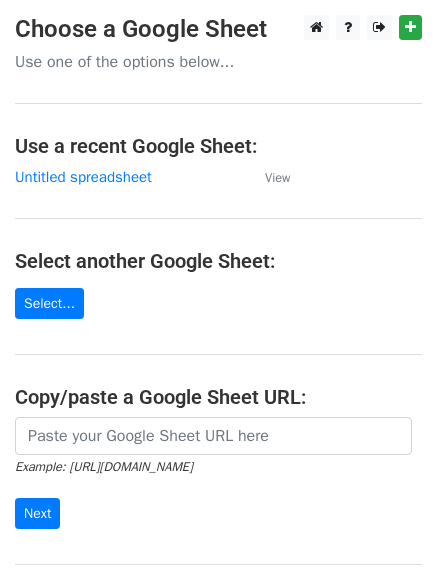 scroll, scrollTop: 0, scrollLeft: 0, axis: both 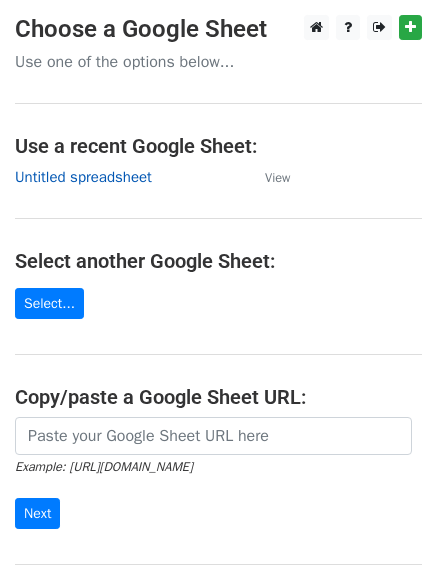 click on "Untitled spreadsheet" at bounding box center (83, 177) 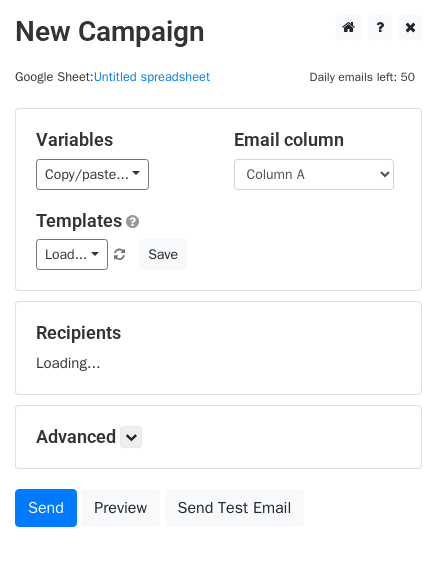 scroll, scrollTop: 0, scrollLeft: 0, axis: both 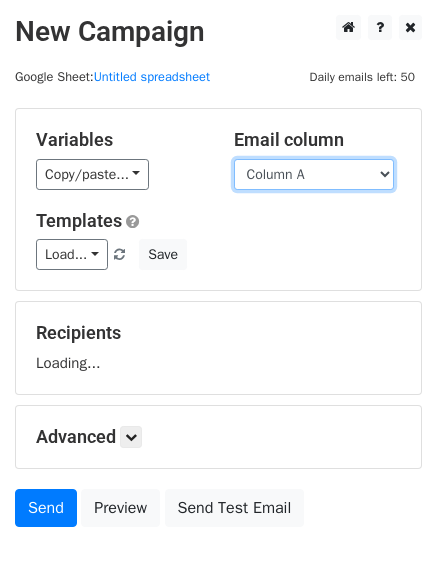 click on "Column A
Column B
Column C" at bounding box center [314, 174] 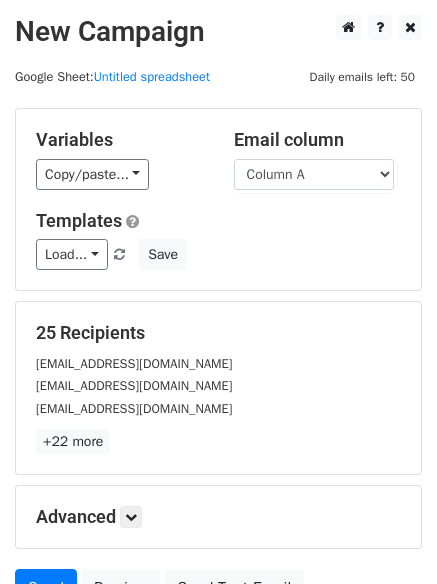 click on "Templates
Load...
No templates saved
Save" at bounding box center (218, 240) 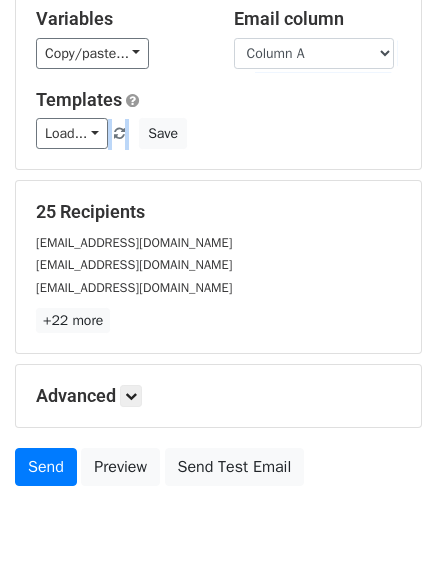 scroll, scrollTop: 193, scrollLeft: 0, axis: vertical 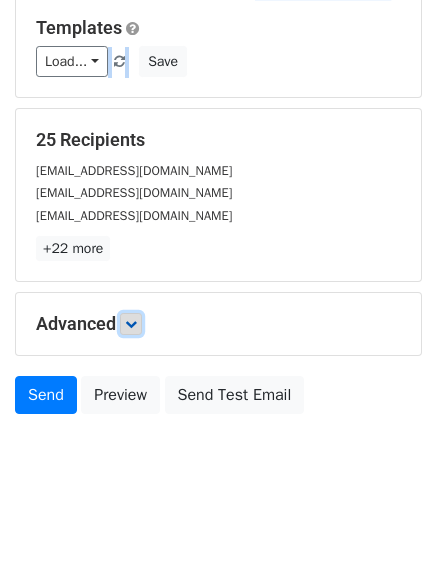 click at bounding box center [131, 324] 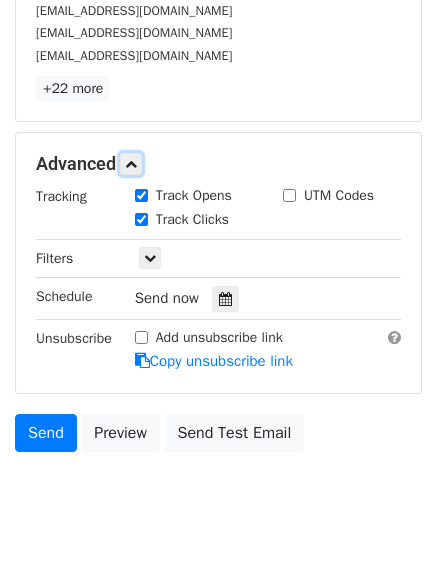 scroll, scrollTop: 366, scrollLeft: 0, axis: vertical 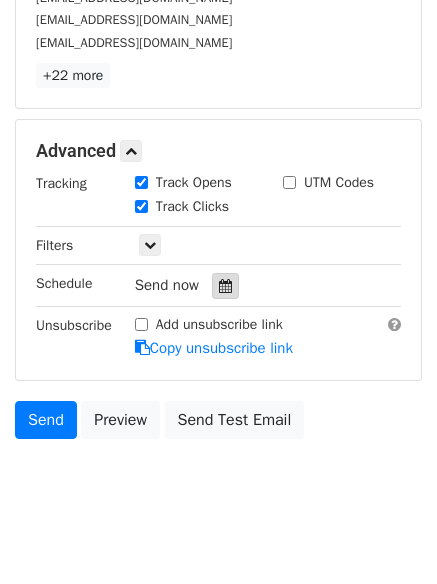 click at bounding box center (225, 286) 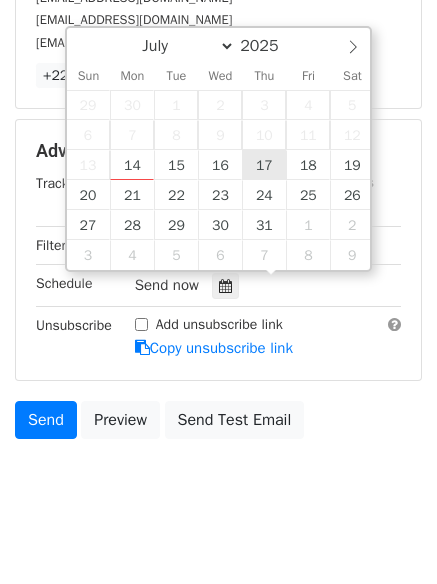 type on "[DATE] 12:00" 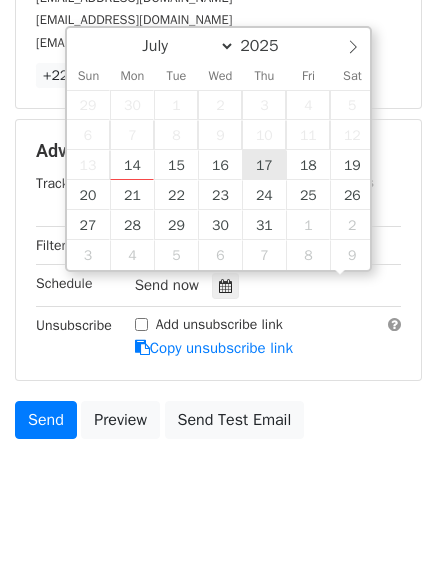 scroll, scrollTop: 1, scrollLeft: 0, axis: vertical 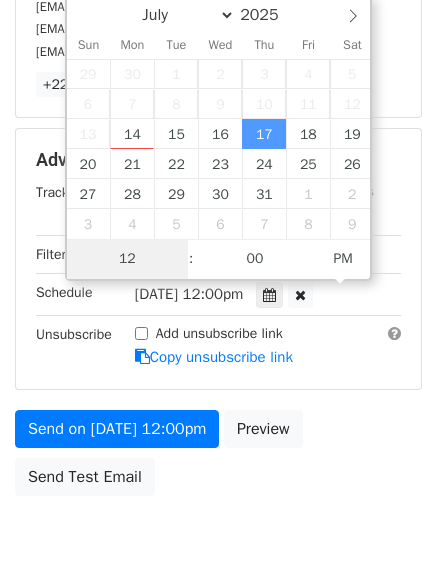 type on "7" 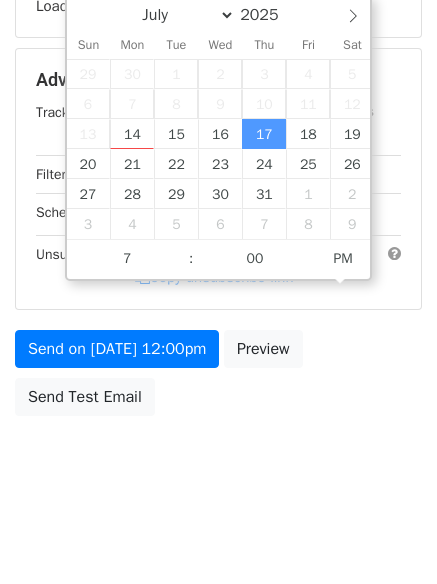 type on "2025-07-17 19:00" 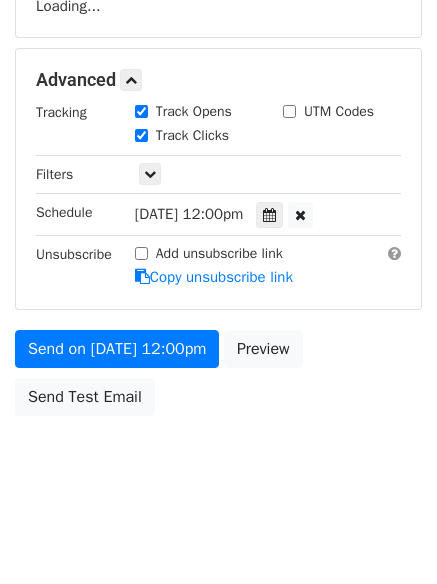 click on "New Campaign
Daily emails left: 50
Google Sheet:
Untitled spreadsheet
Variables
Copy/paste...
{{Column A}}
{{Column B}}
{{Column C}}
Email column
Column A
Column B
Column C
Templates
Load...
No templates saved
Save
Recipients Loading...
Advanced
Tracking
Track Opens
UTM Codes
Track Clicks
Filters
Only include spreadsheet rows that match the following filters:
Schedule
Thu, Jul 17, 12:00pm
2025-07-17 19:00
Unsubscribe
Add unsubscribe link
Copy unsubscribe link
Send on Jul 17 at 12:00pm
Preview
Send Test Email
July August September October November December 2025
Sun Mon Tue Wed Thu Fri Sat
29" at bounding box center [218, 82] 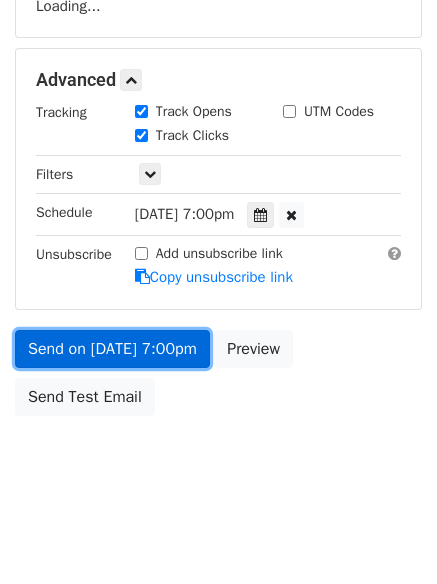 click on "Send on Jul 17 at 7:00pm" at bounding box center (112, 349) 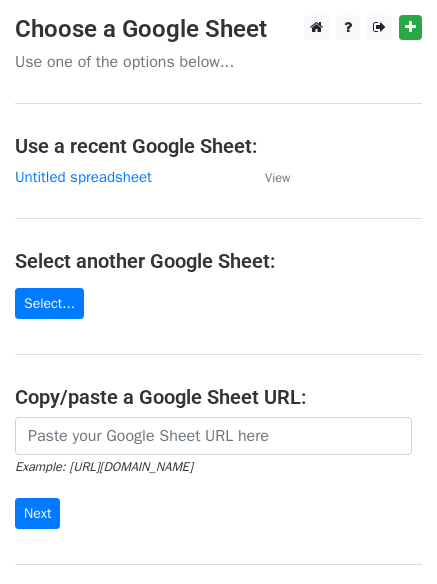 scroll, scrollTop: 0, scrollLeft: 0, axis: both 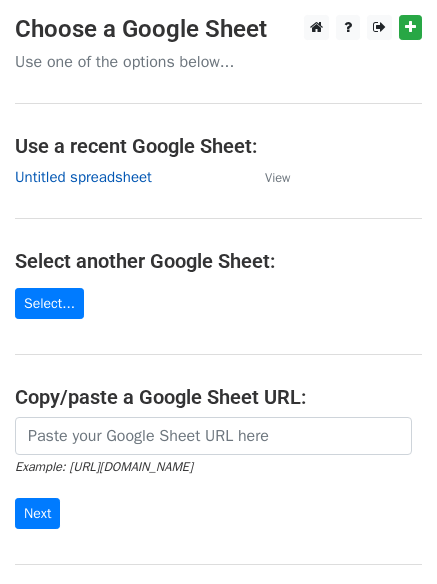 click on "Untitled spreadsheet" at bounding box center [83, 177] 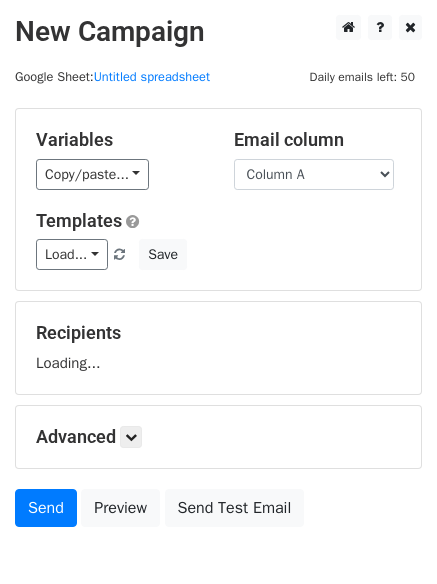 scroll, scrollTop: 0, scrollLeft: 0, axis: both 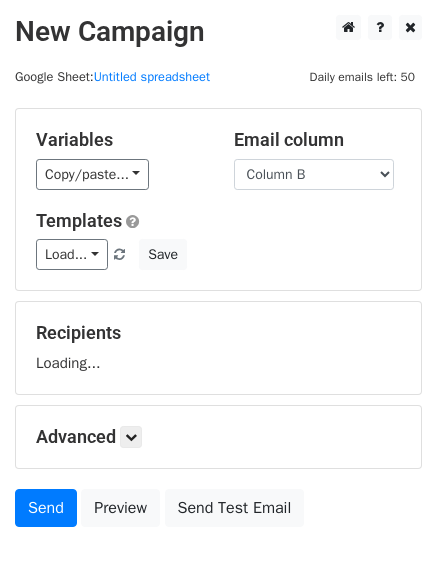click on "Column A
Column B
Column C" at bounding box center [314, 174] 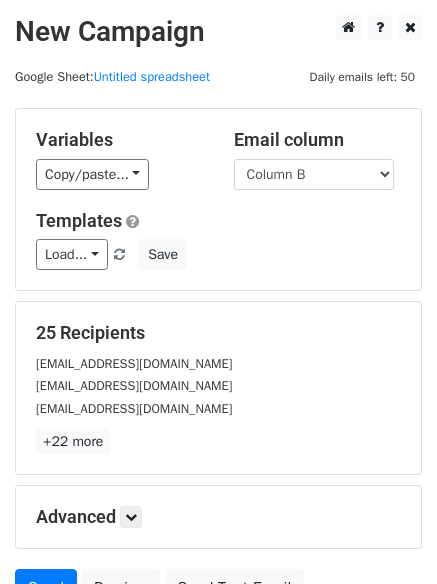 click on "Templates" at bounding box center (218, 221) 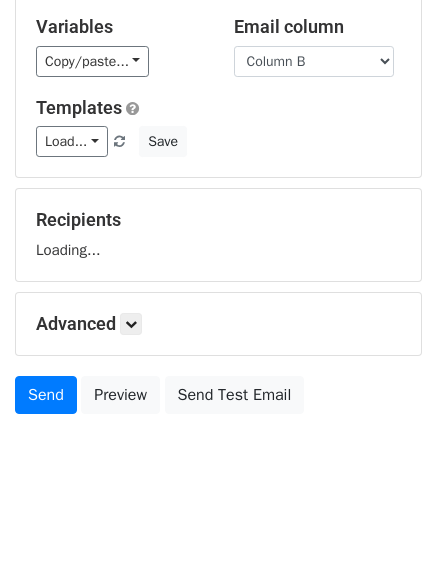 click on "Advanced" at bounding box center (218, 324) 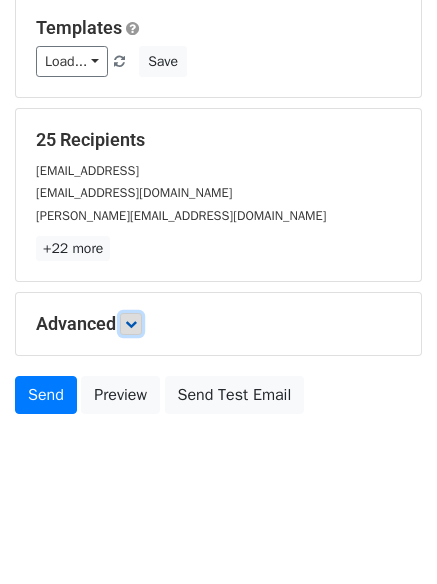 click at bounding box center [131, 324] 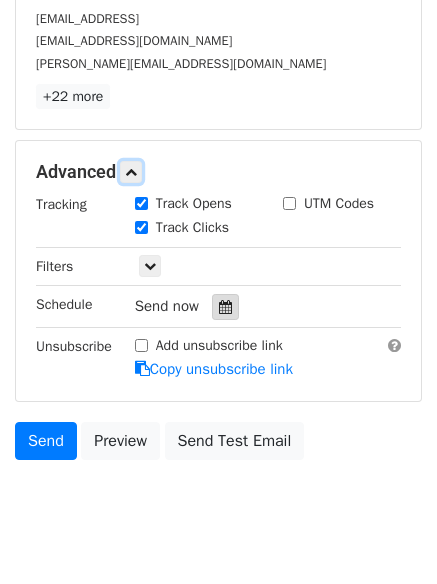 scroll, scrollTop: 348, scrollLeft: 0, axis: vertical 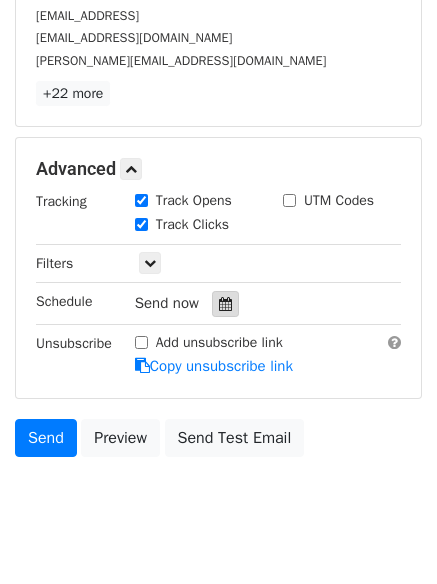 click at bounding box center (225, 304) 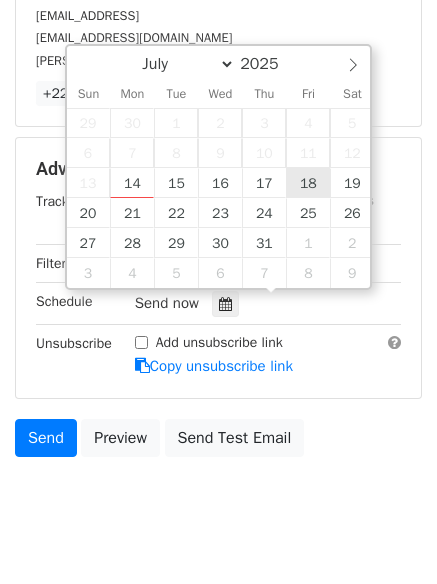 type on "2025-07-18 12:00" 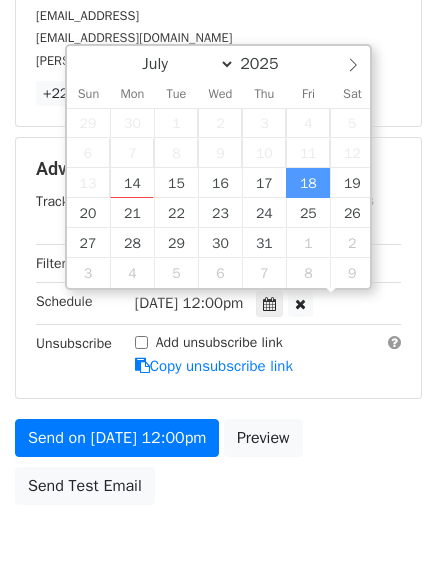 scroll, scrollTop: 1, scrollLeft: 0, axis: vertical 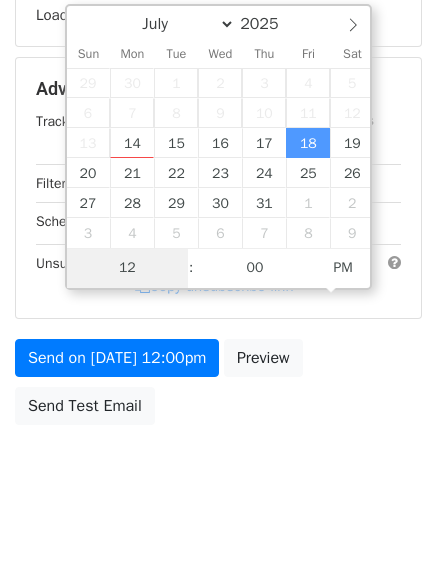 type on "8" 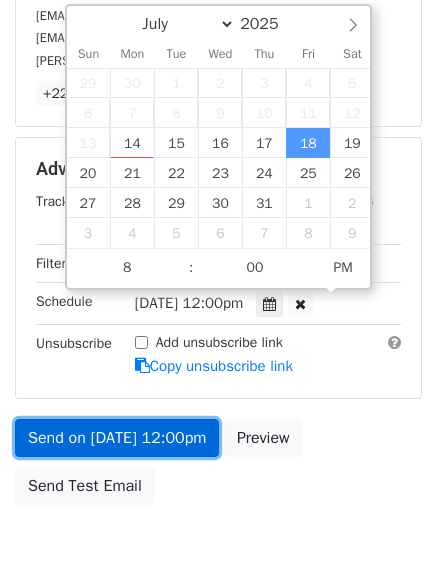 type on "2025-07-18 20:00" 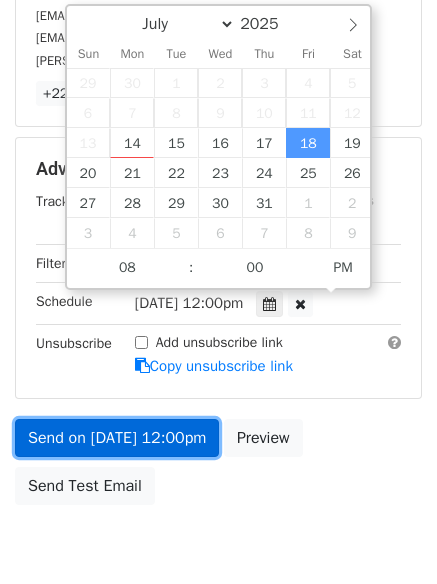 click on "Send on Jul 18 at 12:00pm" at bounding box center [117, 438] 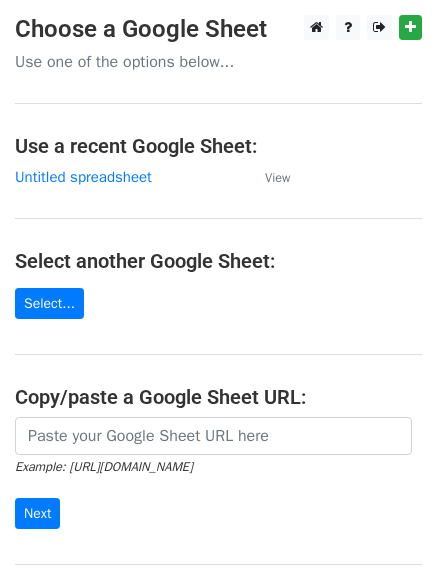 scroll, scrollTop: 0, scrollLeft: 0, axis: both 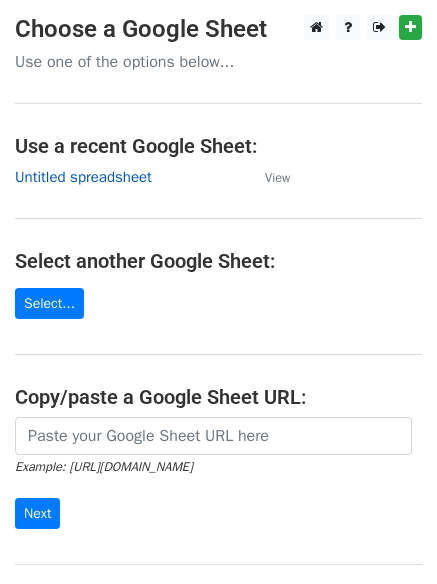 click on "Untitled spreadsheet" at bounding box center [83, 177] 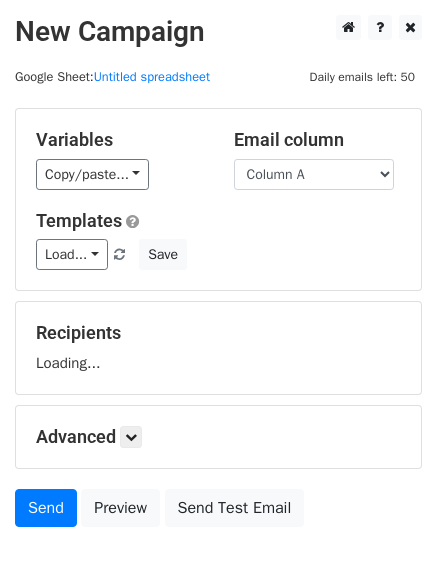 scroll, scrollTop: 0, scrollLeft: 0, axis: both 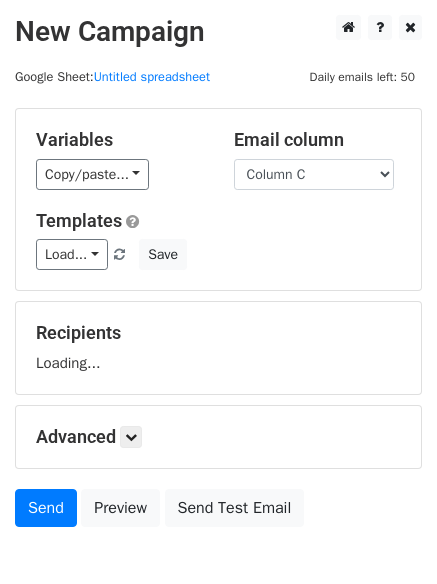click on "Column A
Column B
Column C" at bounding box center (314, 174) 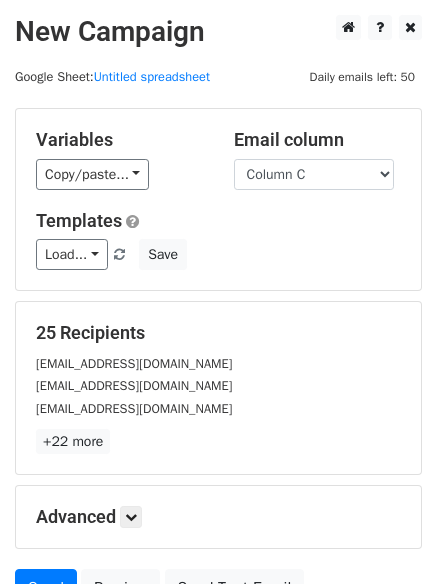 click on "Templates" at bounding box center (218, 221) 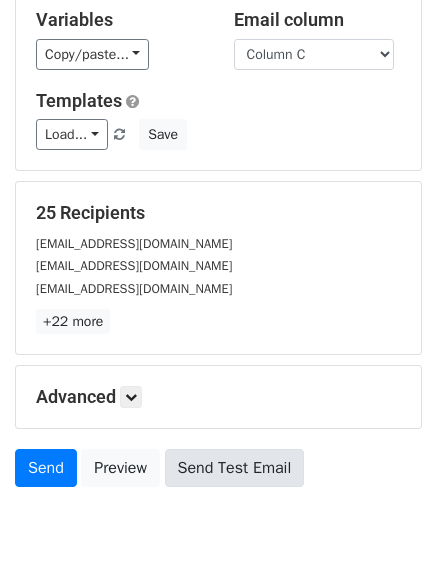 scroll, scrollTop: 113, scrollLeft: 0, axis: vertical 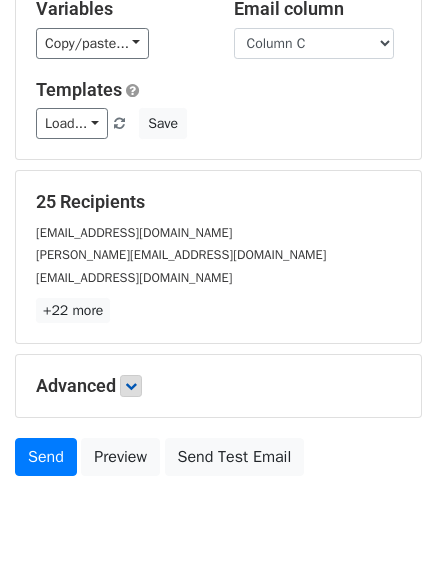 click on "+22 more" at bounding box center (218, 310) 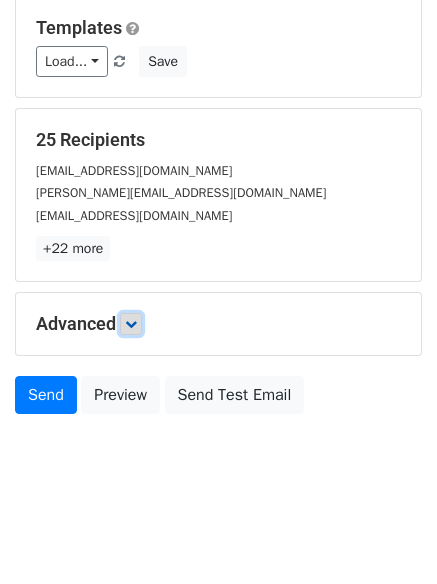 click at bounding box center (131, 324) 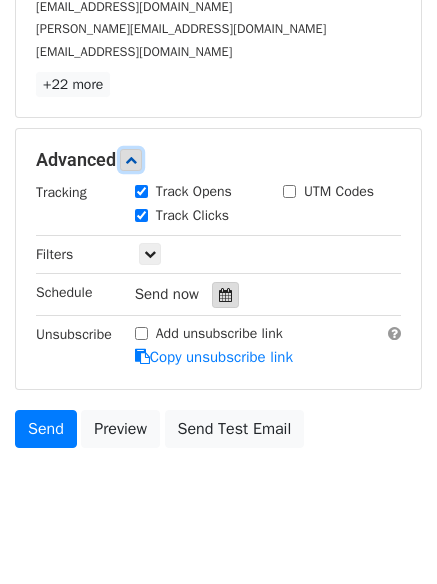 scroll, scrollTop: 376, scrollLeft: 0, axis: vertical 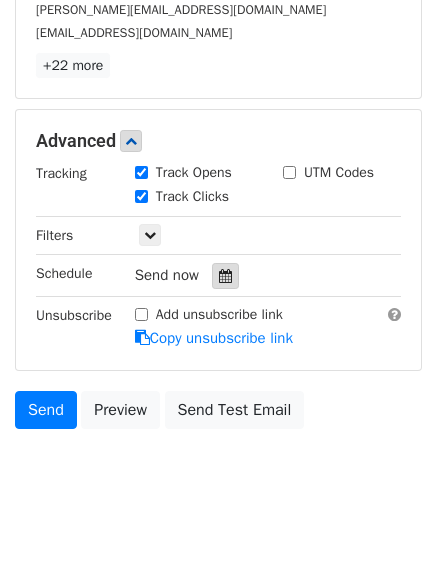 click at bounding box center [225, 276] 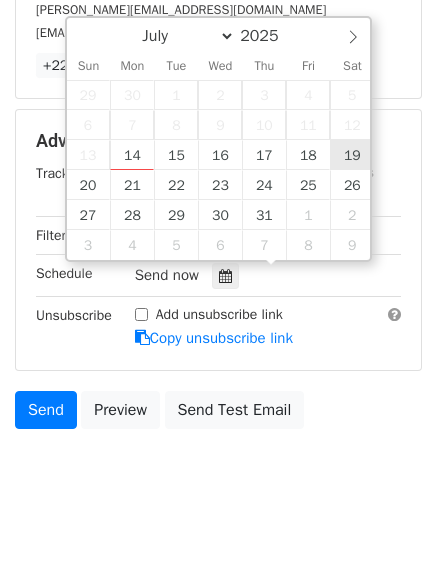 type on "2025-07-19 12:00" 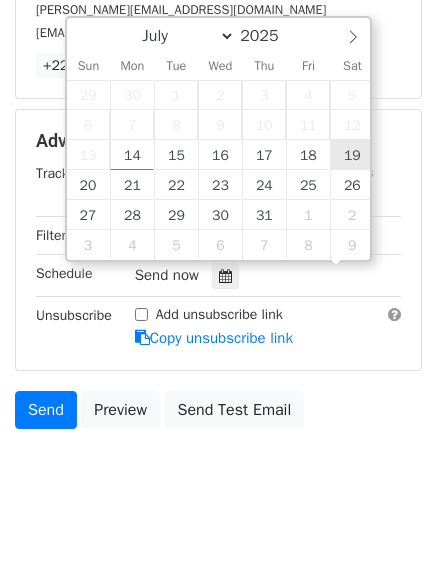 scroll, scrollTop: 1, scrollLeft: 0, axis: vertical 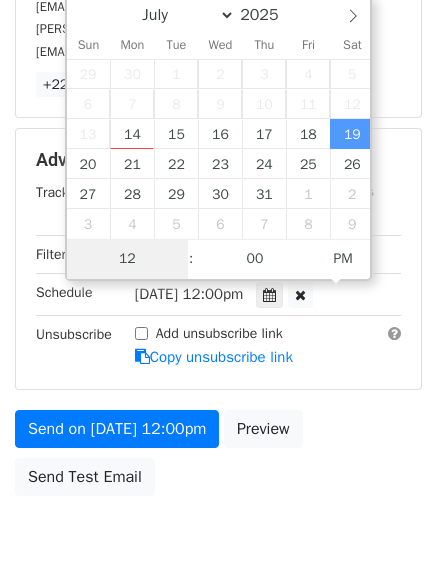 type on "9" 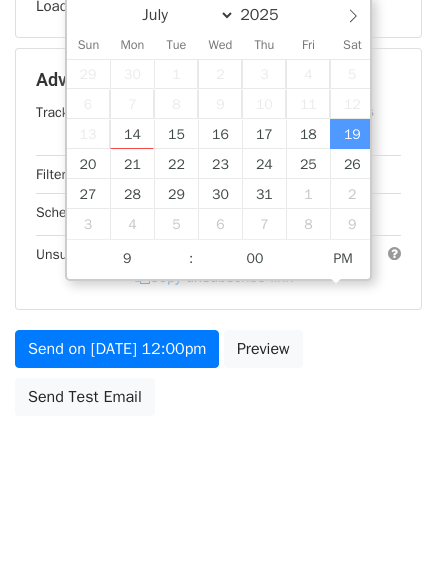 type on "2025-07-19 21:00" 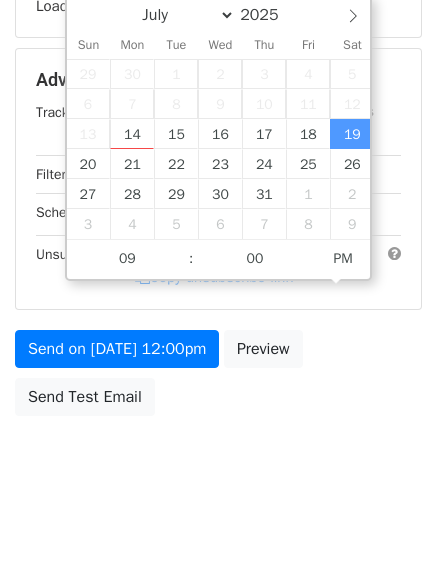 click on "New Campaign
Daily emails left: 50
Google Sheet:
Untitled spreadsheet
Variables
Copy/paste...
{{Column A}}
{{Column B}}
{{Column C}}
Email column
Column A
Column B
Column C
Templates
Load...
No templates saved
Save
Recipients Loading...
Advanced
Tracking
Track Opens
UTM Codes
Track Clicks
Filters
Only include spreadsheet rows that match the following filters:
Schedule
Sat, Jul 19, 12:00pm
2025-07-19 21:00
Unsubscribe
Add unsubscribe link
Copy unsubscribe link
Send on Jul 19 at 12:00pm
Preview
Send Test Email
July August September October November December 2025
Sun Mon Tue Wed Thu Fri Sat" at bounding box center (218, 114) 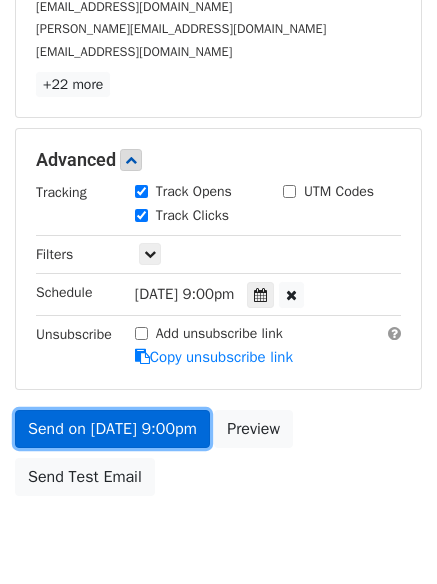click on "Send on Jul 19 at 9:00pm" at bounding box center [112, 429] 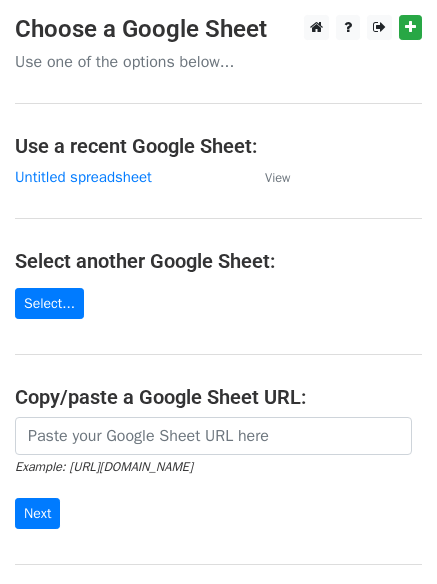 scroll, scrollTop: 0, scrollLeft: 0, axis: both 